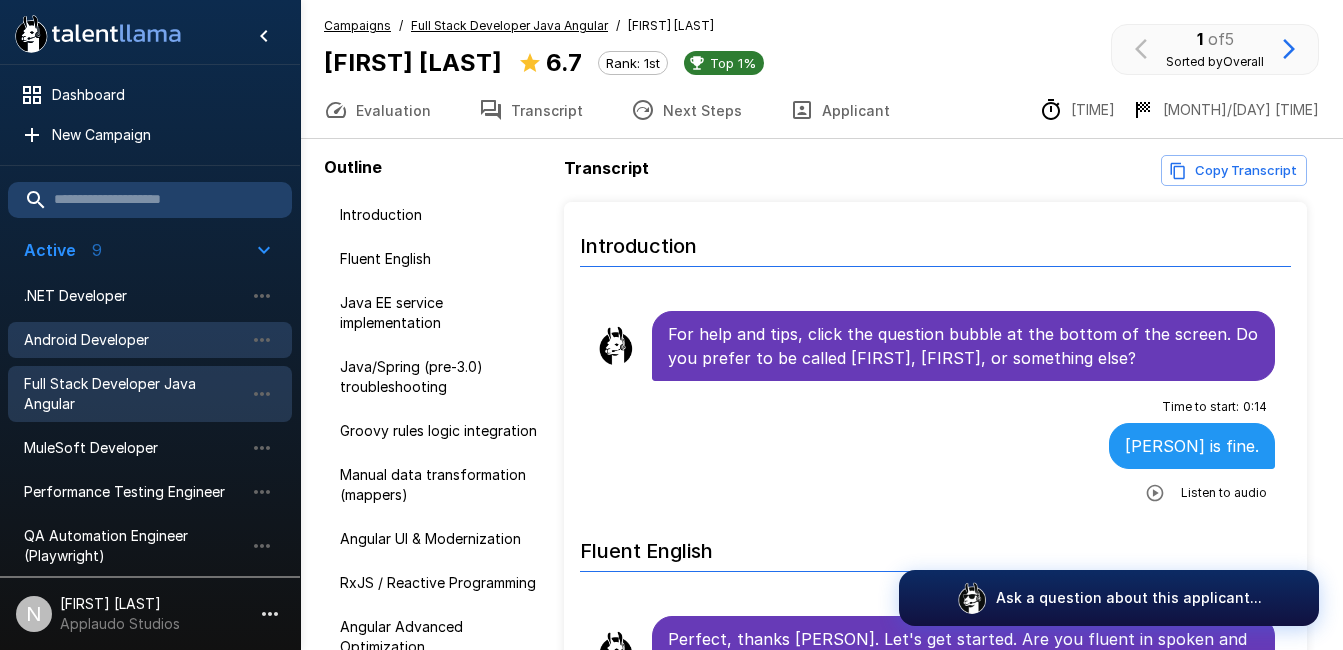 scroll, scrollTop: 122, scrollLeft: 0, axis: vertical 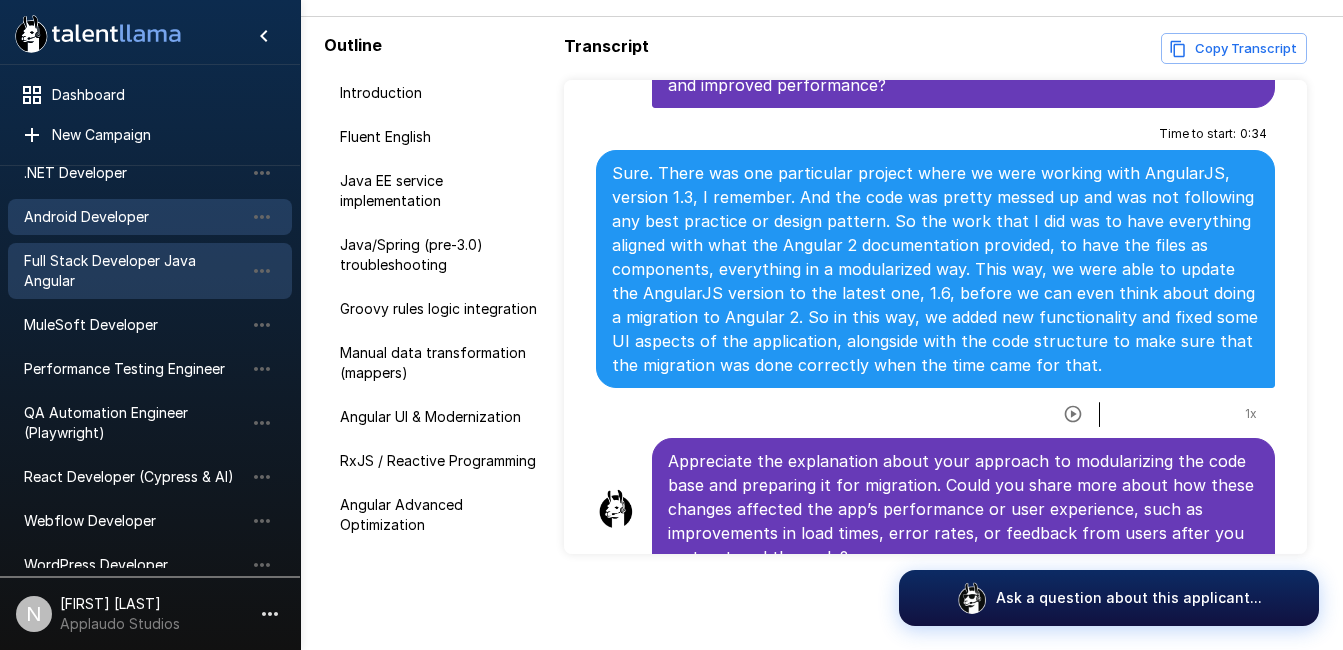 click on "Android Developer" at bounding box center [134, 217] 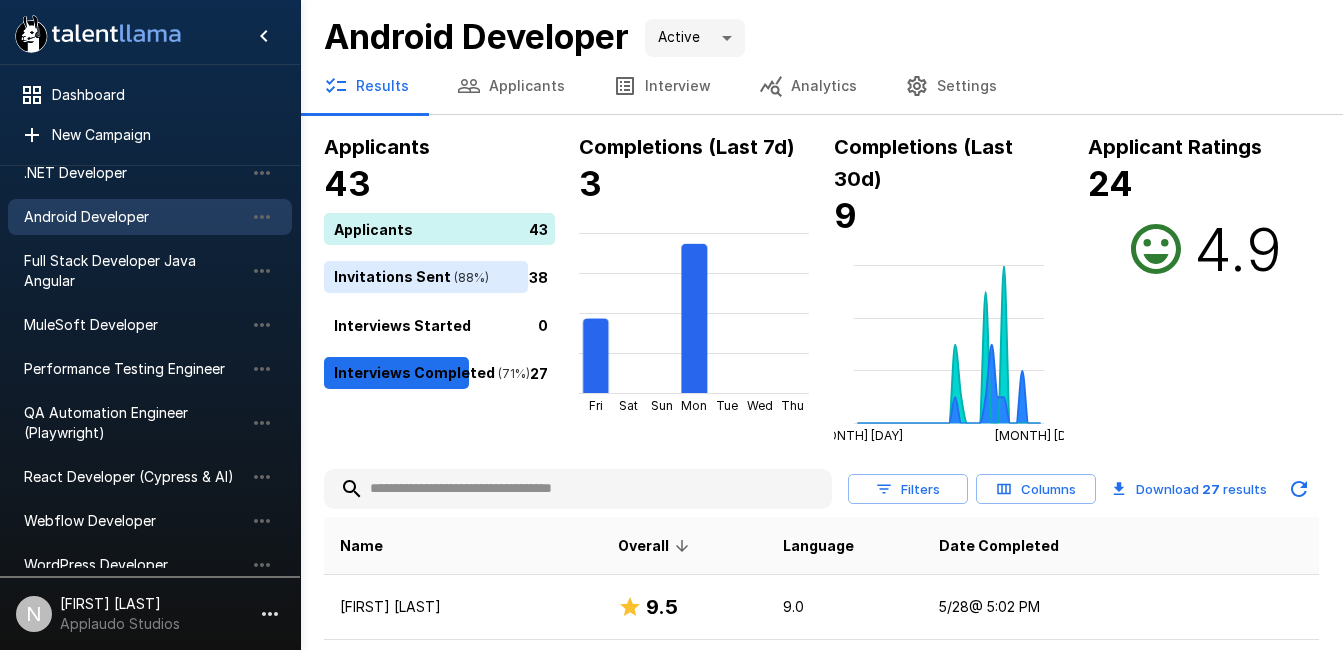 click on "Applicants" at bounding box center (511, 86) 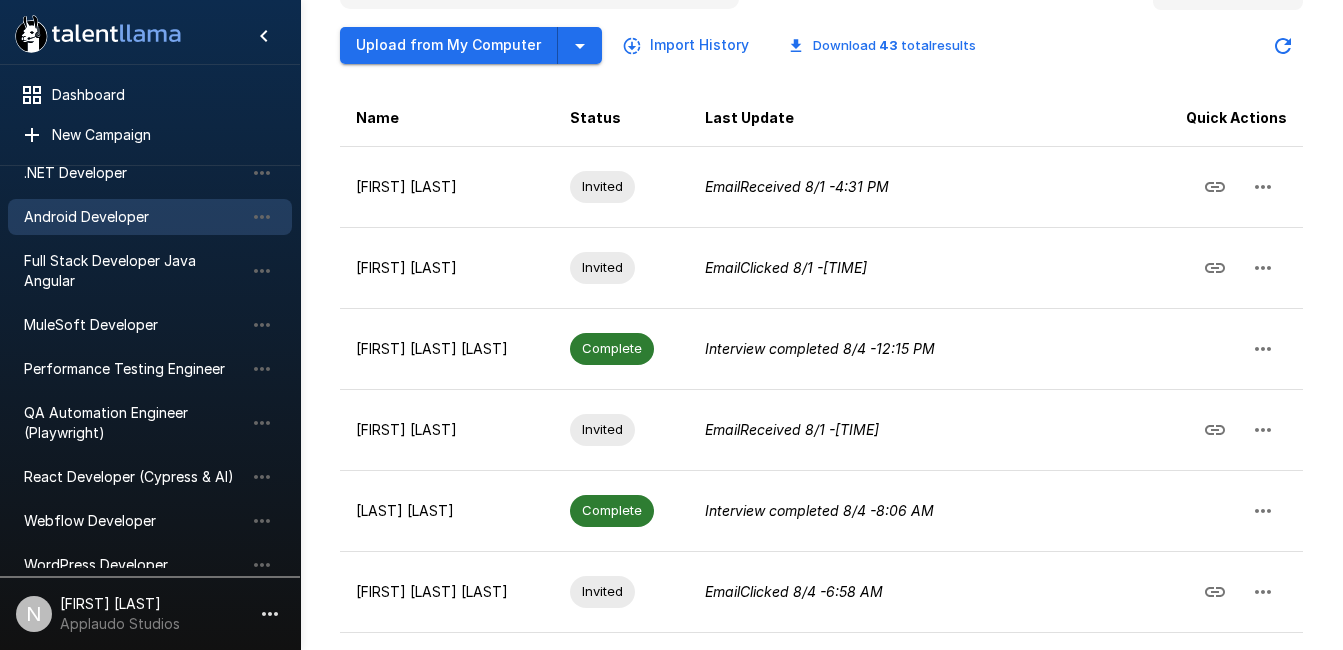 scroll, scrollTop: 257, scrollLeft: 0, axis: vertical 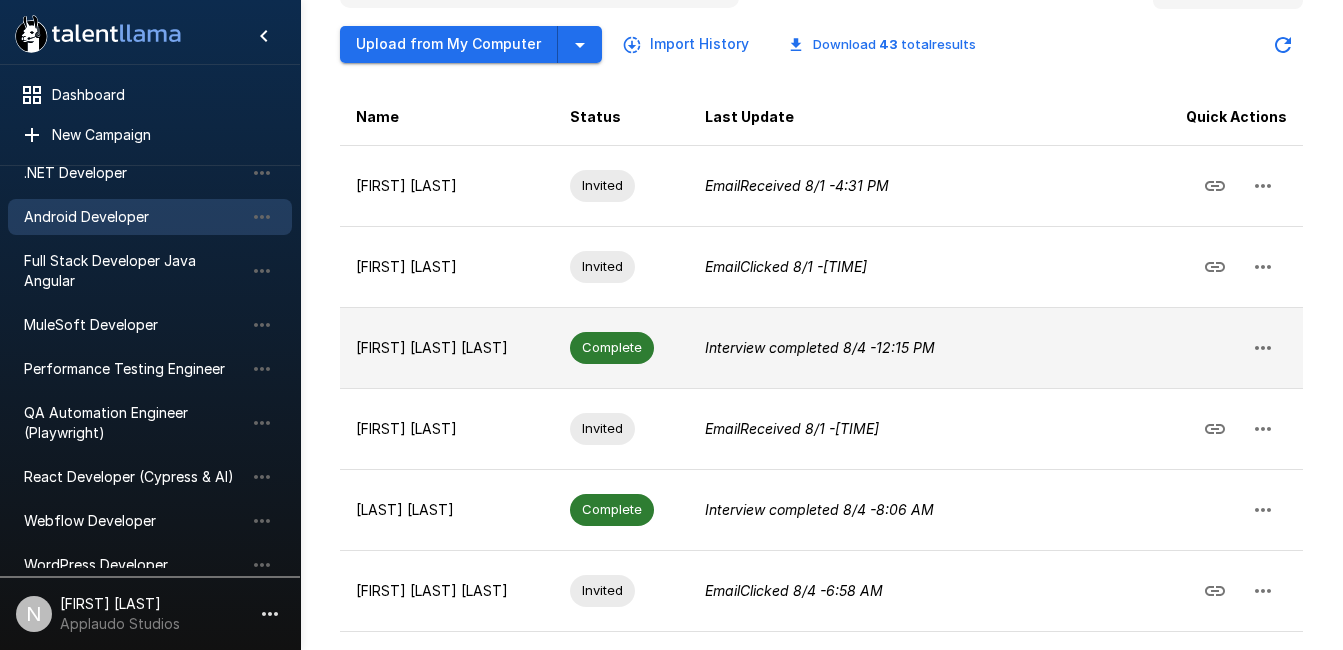 click on "[FIRST] [LAST] [LAST]" at bounding box center (447, 348) 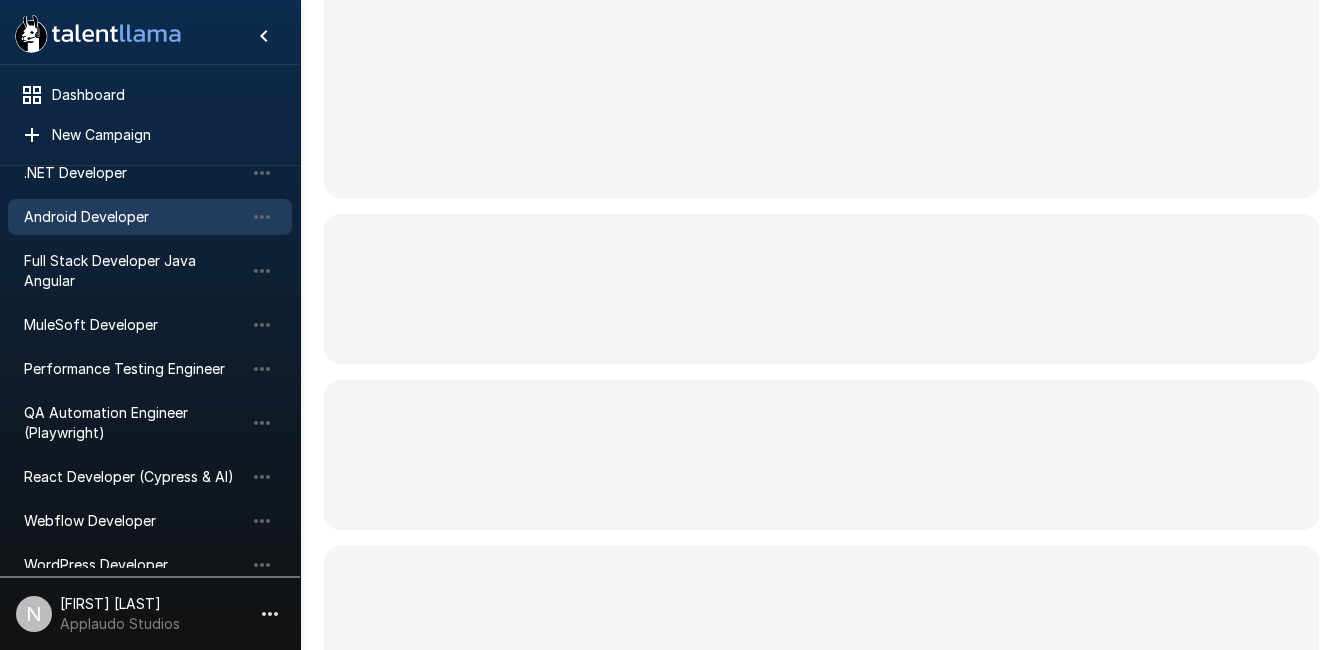scroll, scrollTop: 0, scrollLeft: 0, axis: both 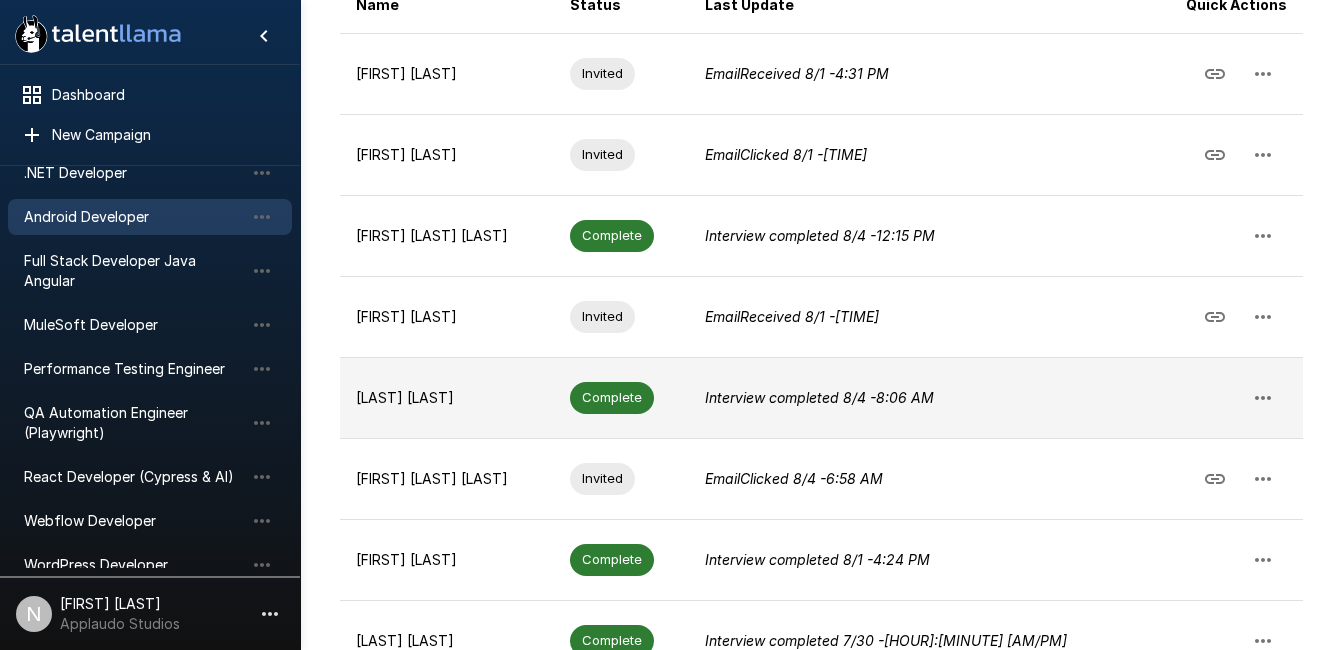 click on "[LAST] [LAST]" at bounding box center (447, 397) 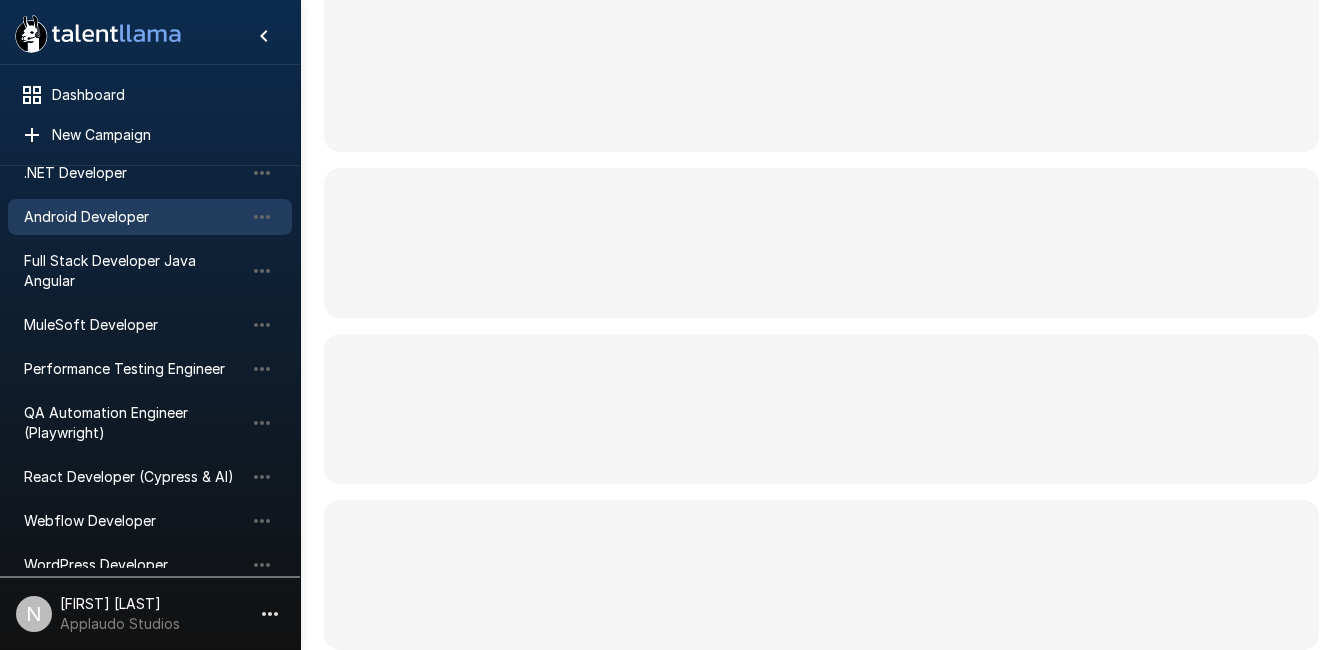 scroll, scrollTop: 0, scrollLeft: 0, axis: both 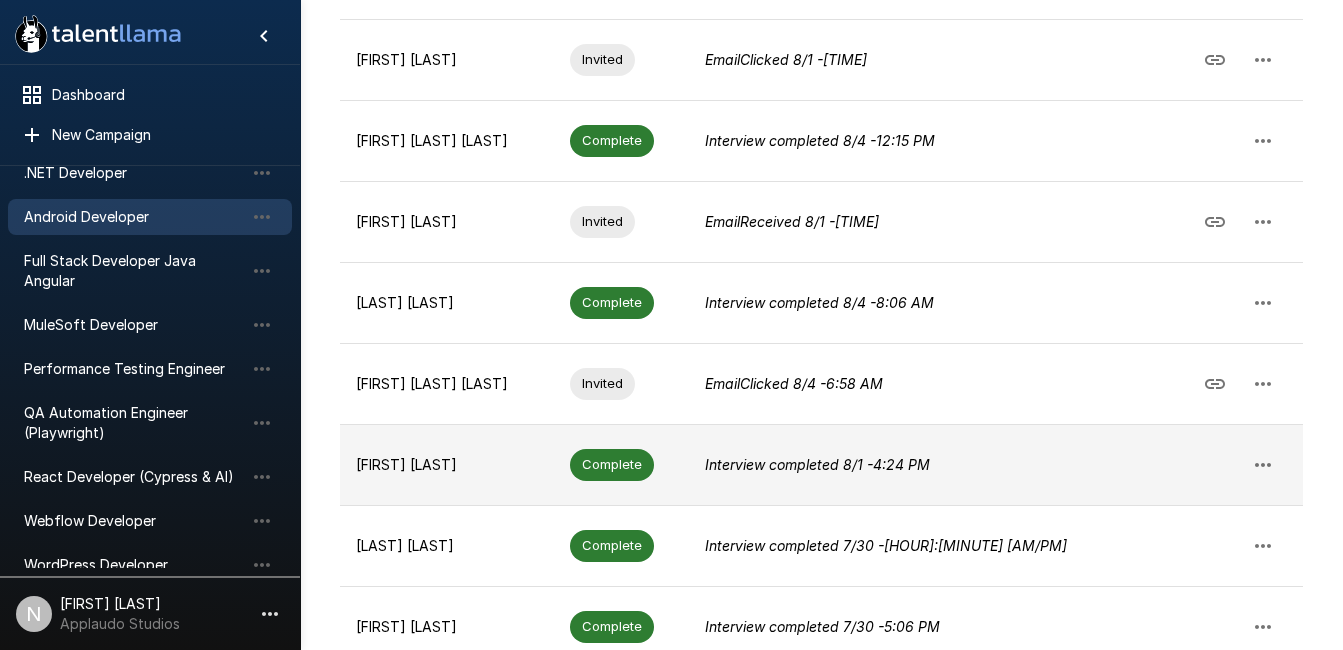 click on "[FIRST] [LAST]" at bounding box center [447, 465] 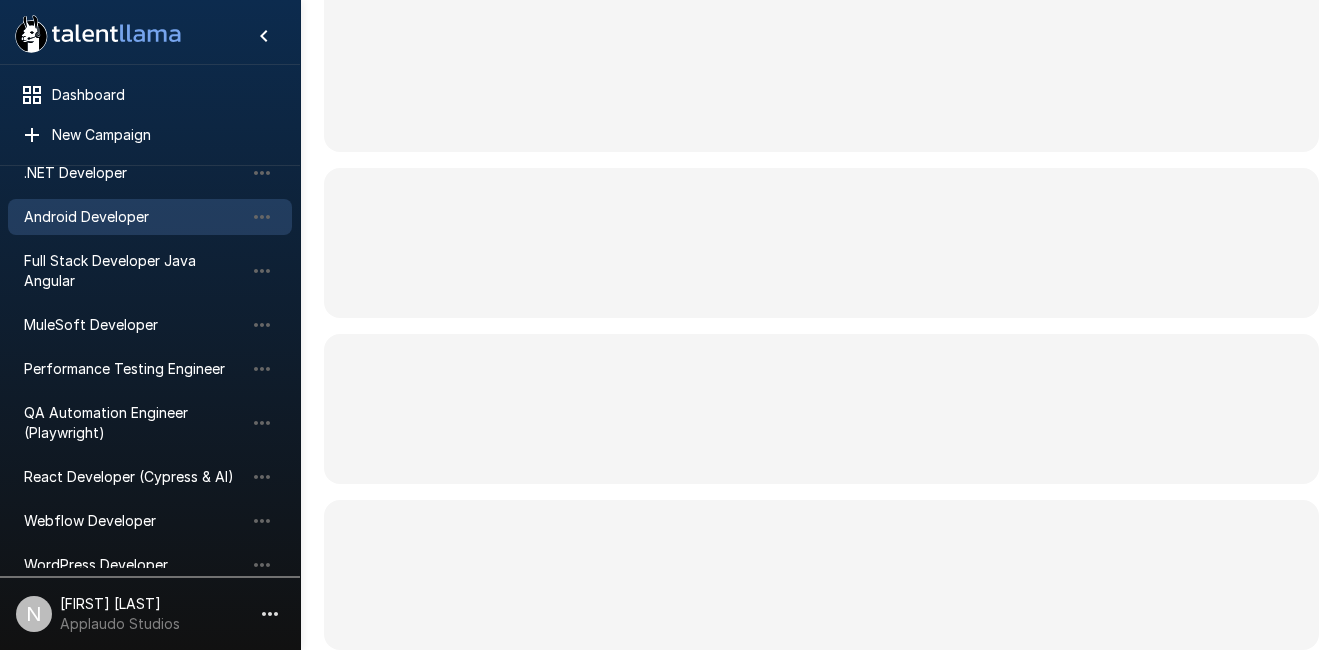 scroll, scrollTop: 0, scrollLeft: 0, axis: both 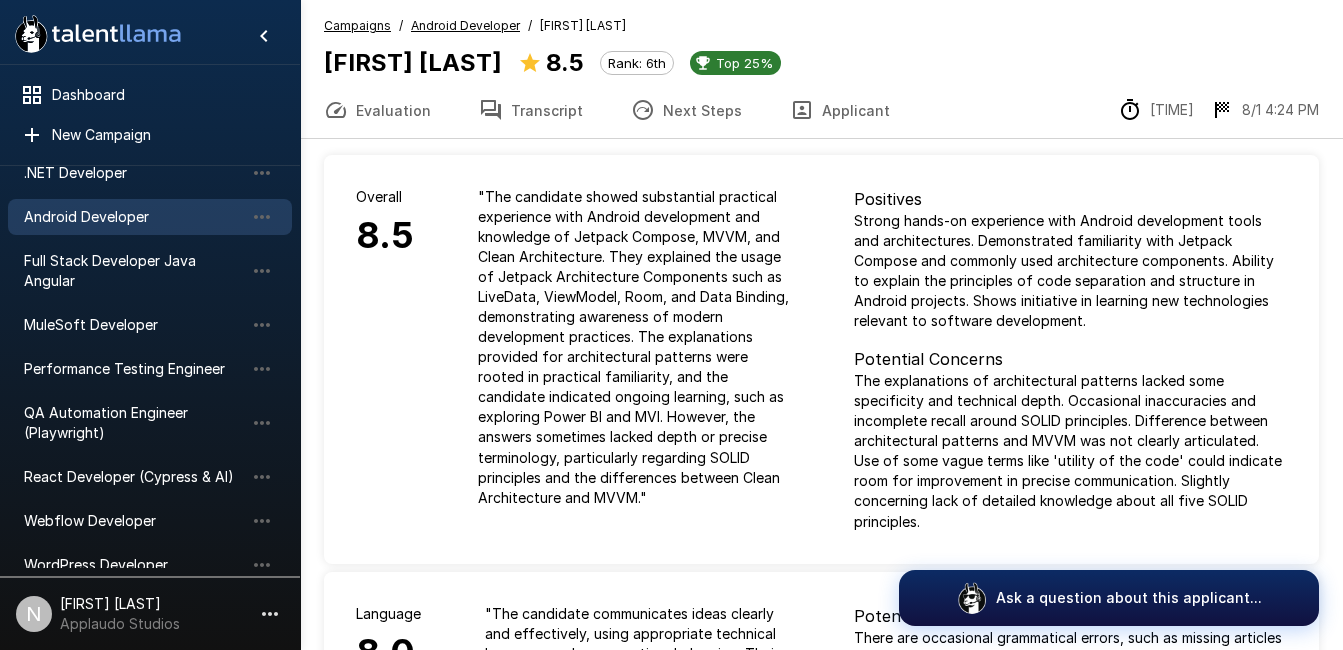 click on "Android Developer" at bounding box center [150, 217] 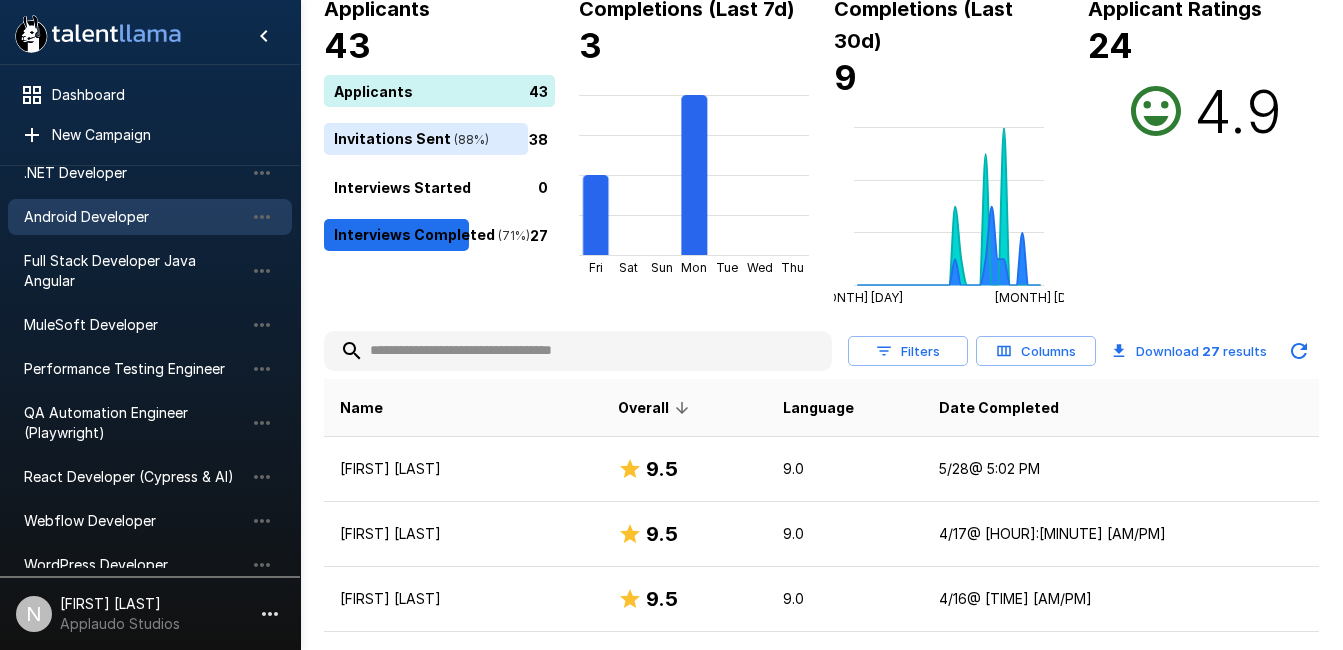 scroll, scrollTop: 0, scrollLeft: 0, axis: both 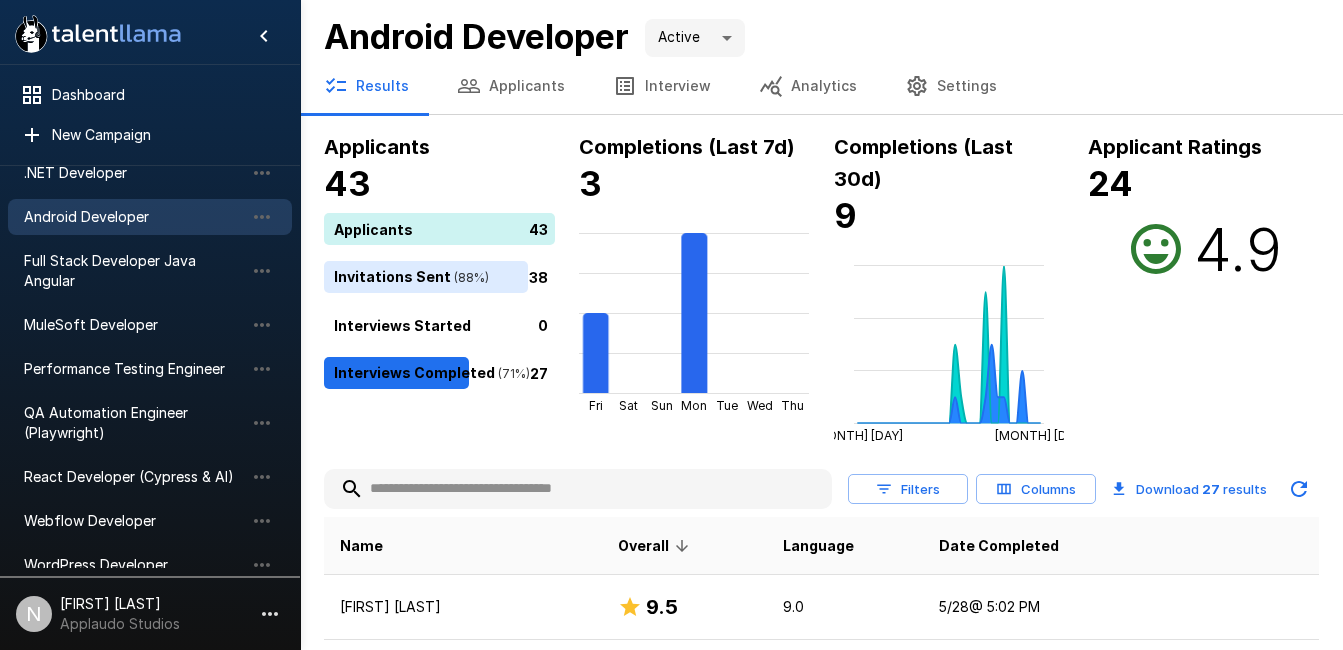 click on "Applicants" at bounding box center [511, 86] 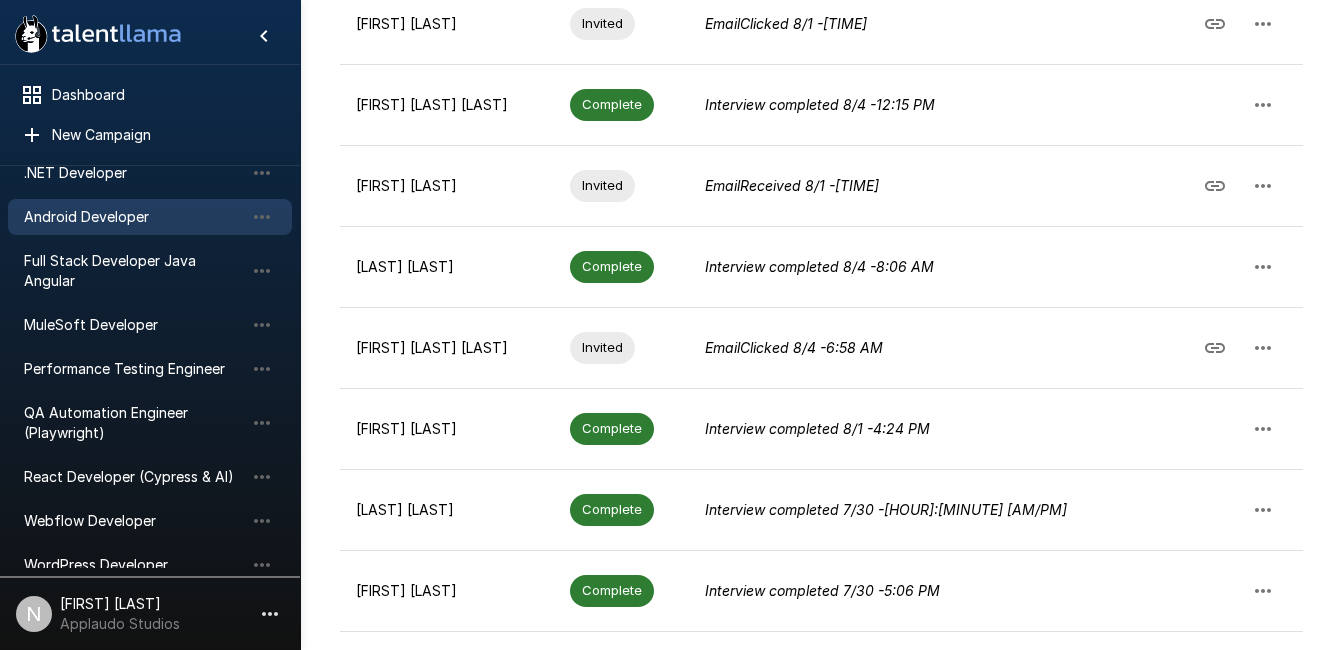 scroll, scrollTop: 646, scrollLeft: 0, axis: vertical 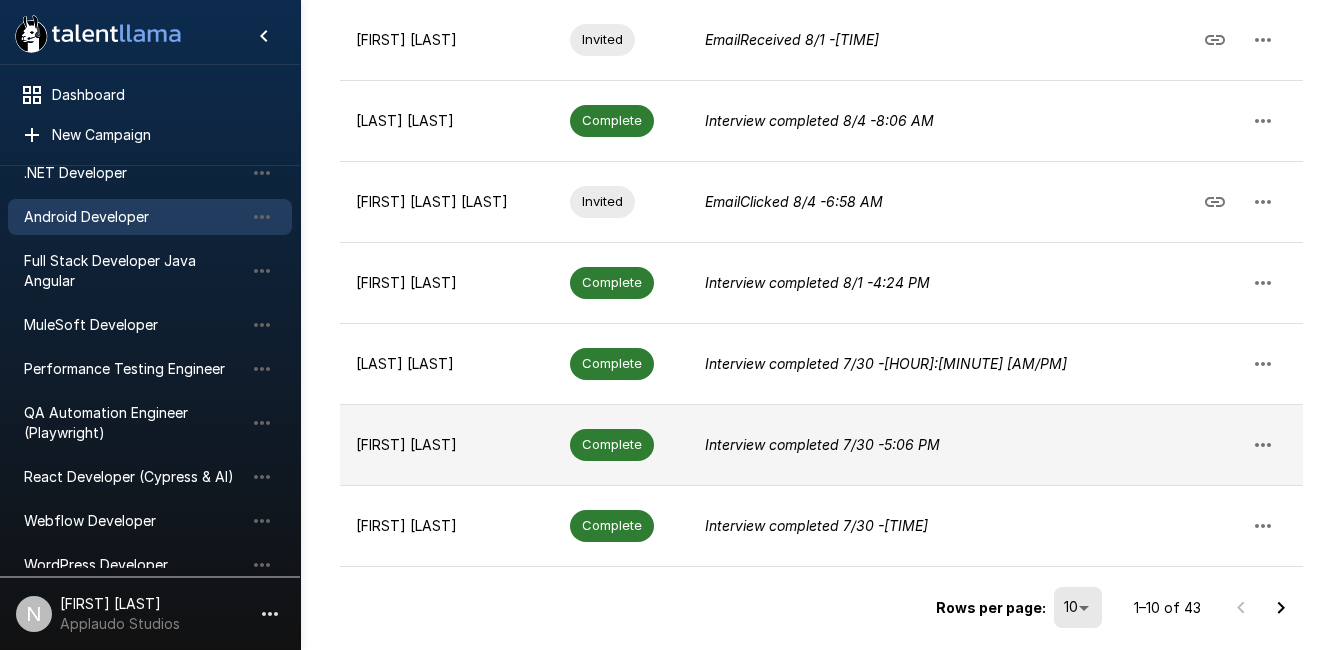 click on "[FIRST] [LAST]" at bounding box center (447, 445) 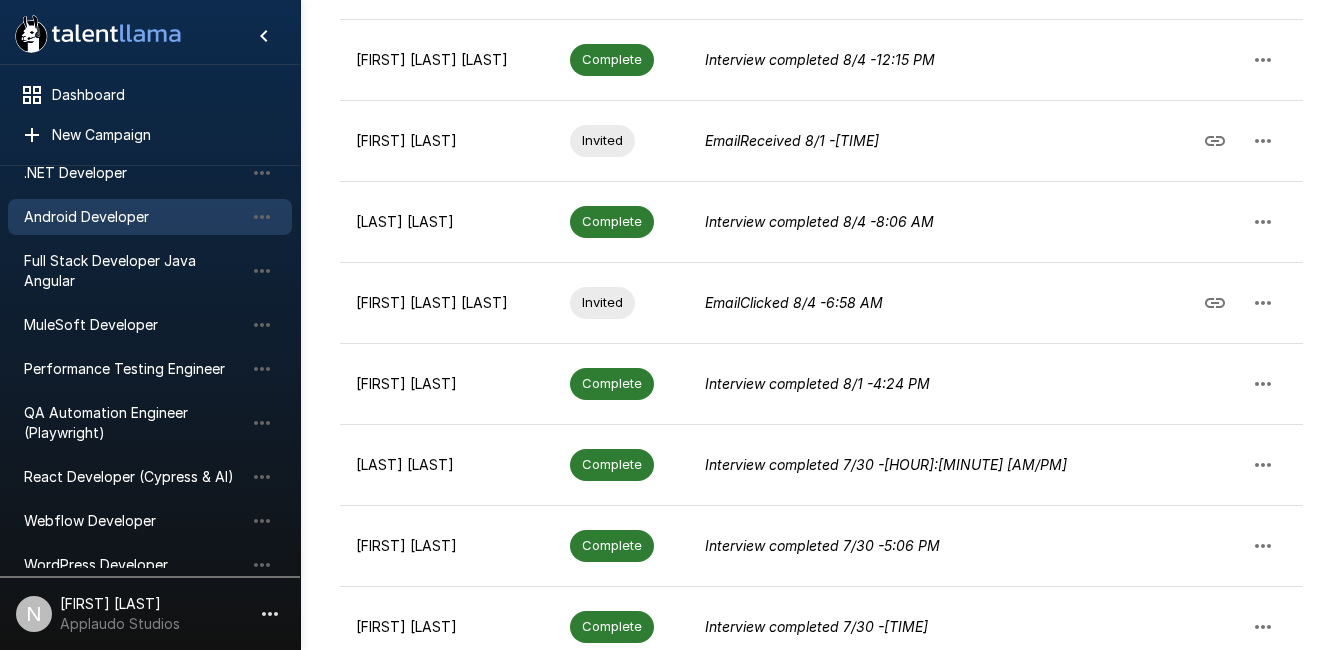 scroll, scrollTop: 646, scrollLeft: 0, axis: vertical 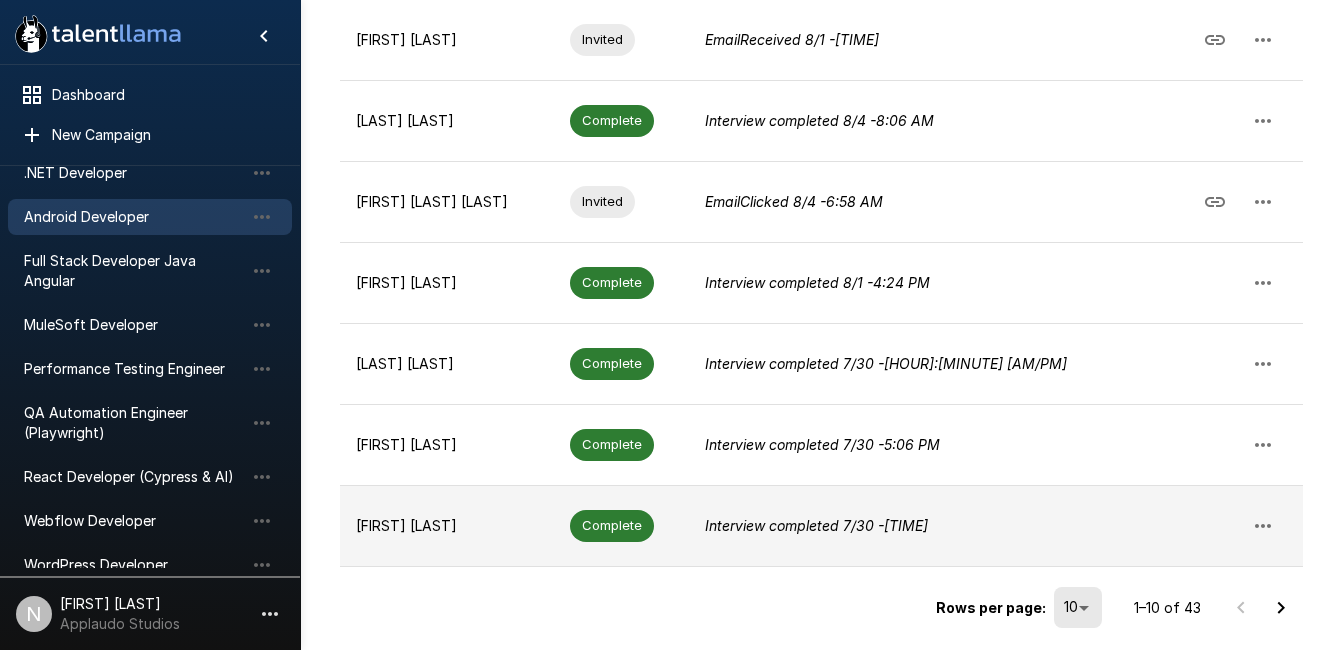 click on "[FIRST] [LAST]" at bounding box center [447, 526] 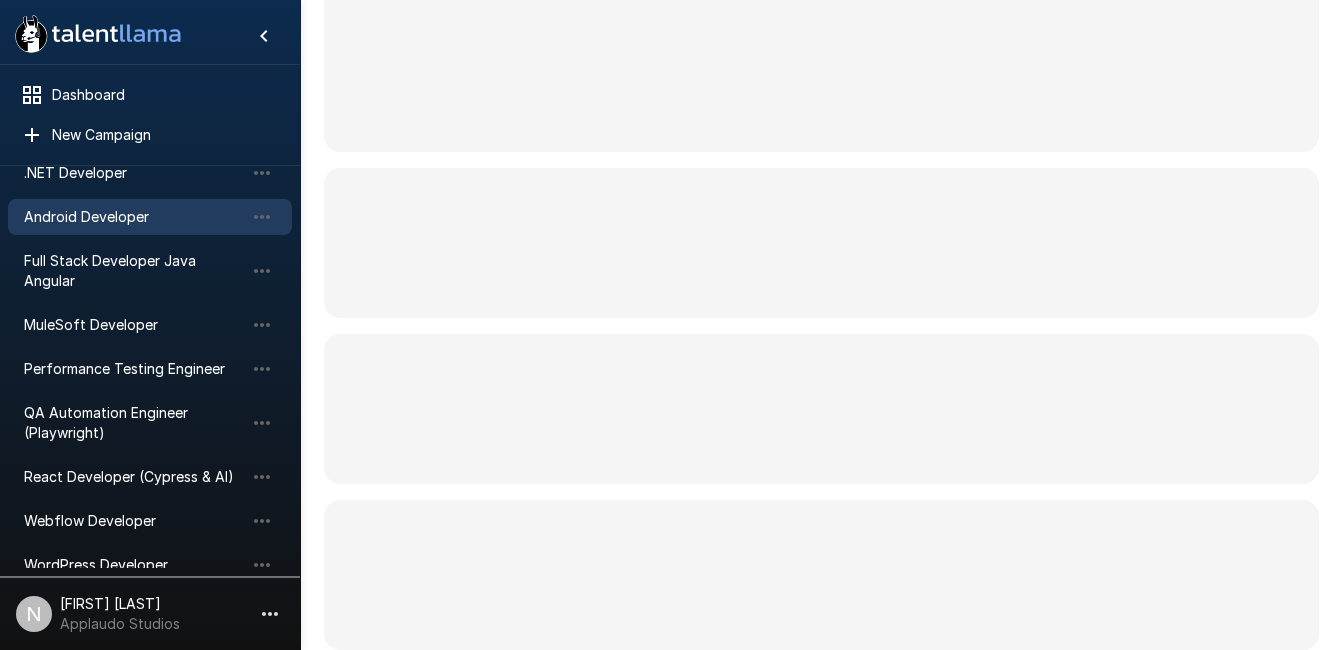 scroll, scrollTop: 0, scrollLeft: 0, axis: both 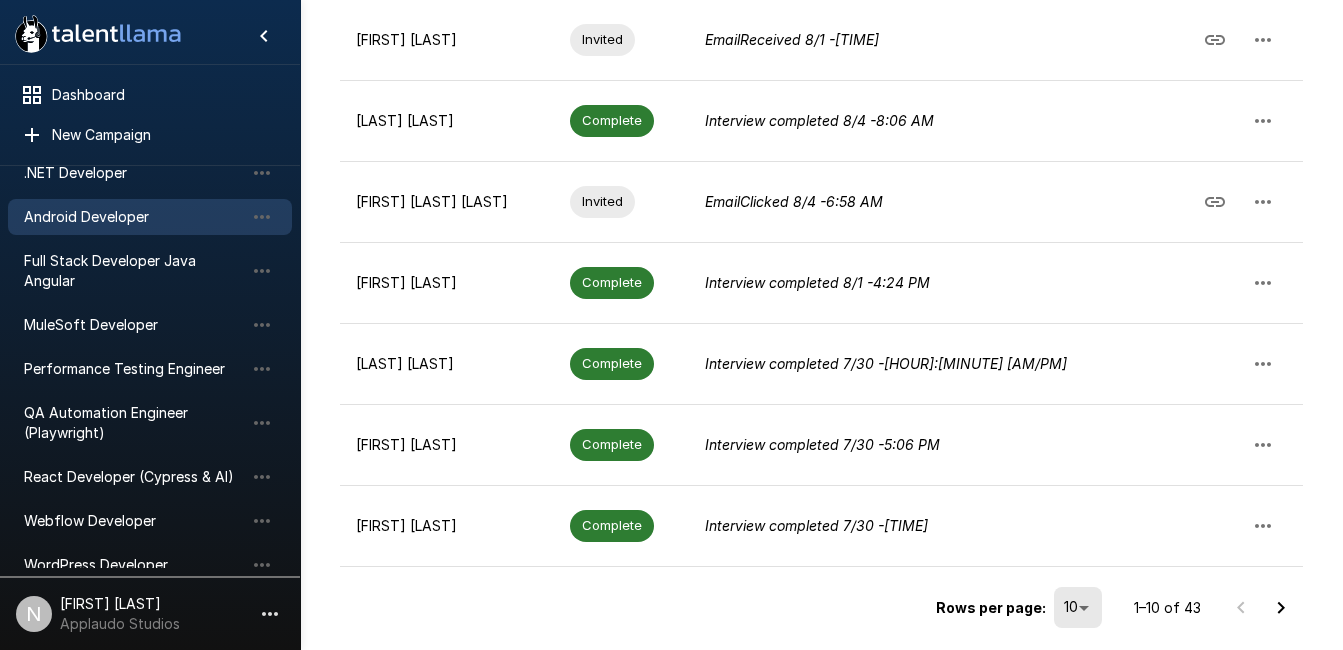 click 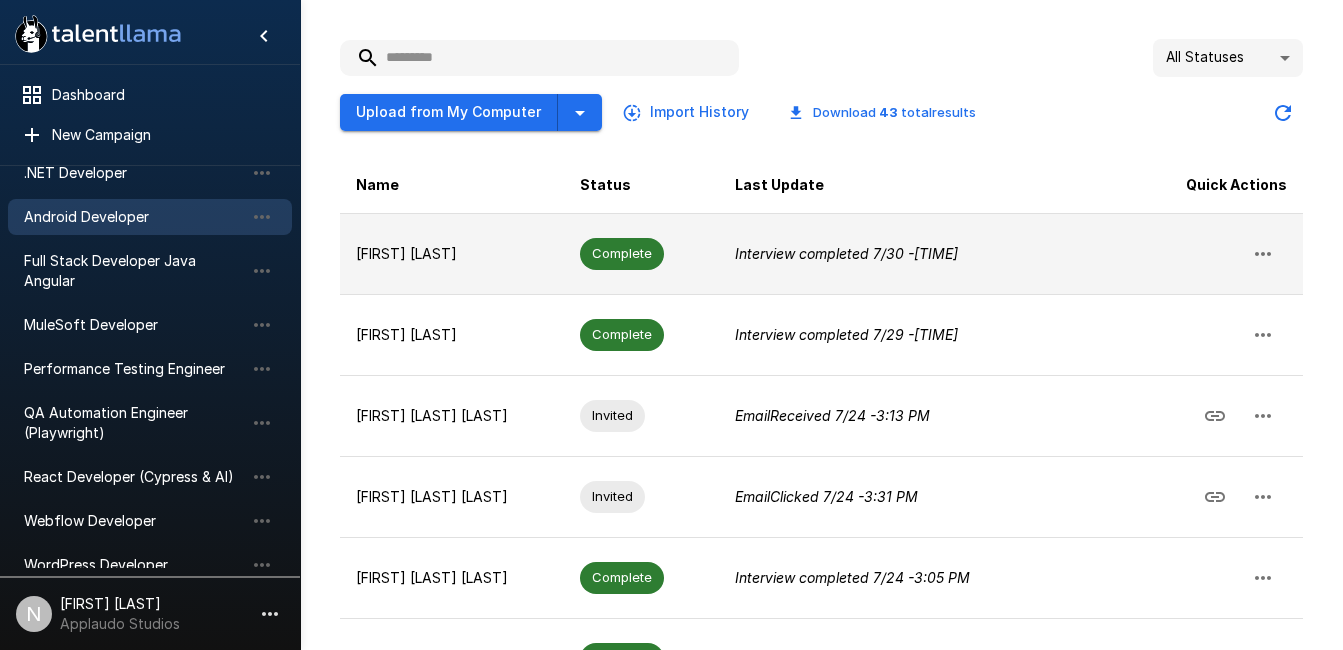 scroll, scrollTop: 191, scrollLeft: 0, axis: vertical 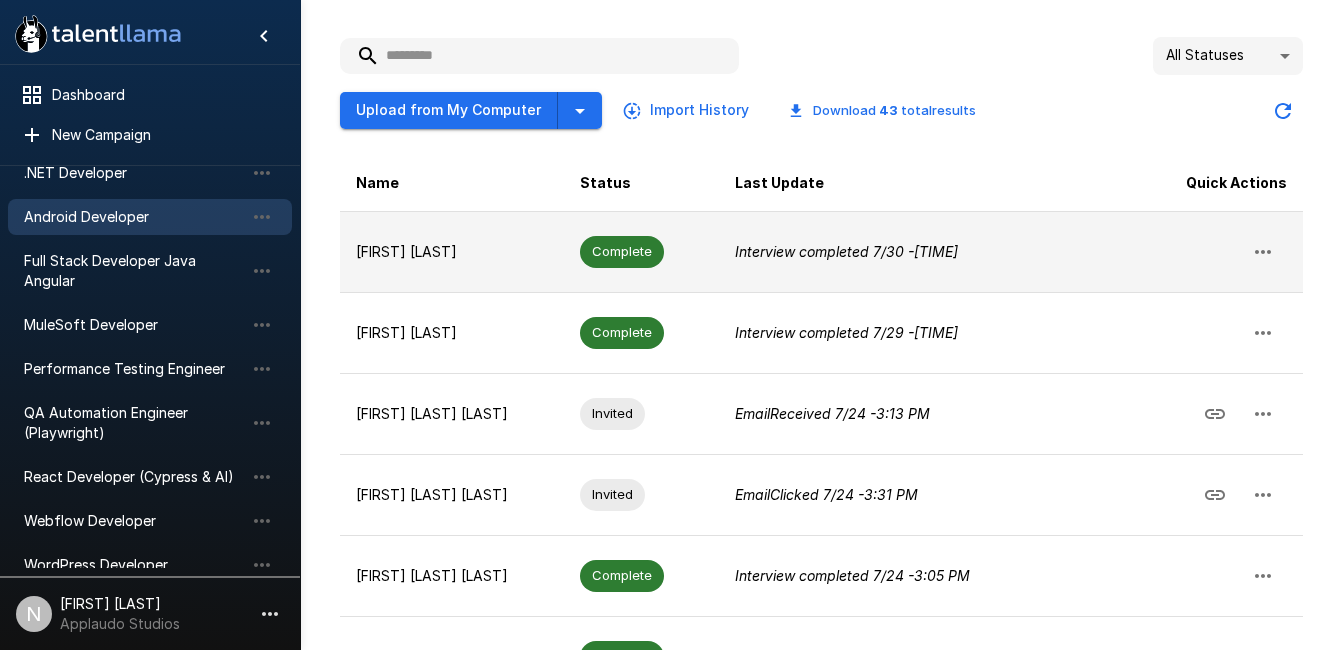click on "[FIRST] [LAST]" at bounding box center [452, 251] 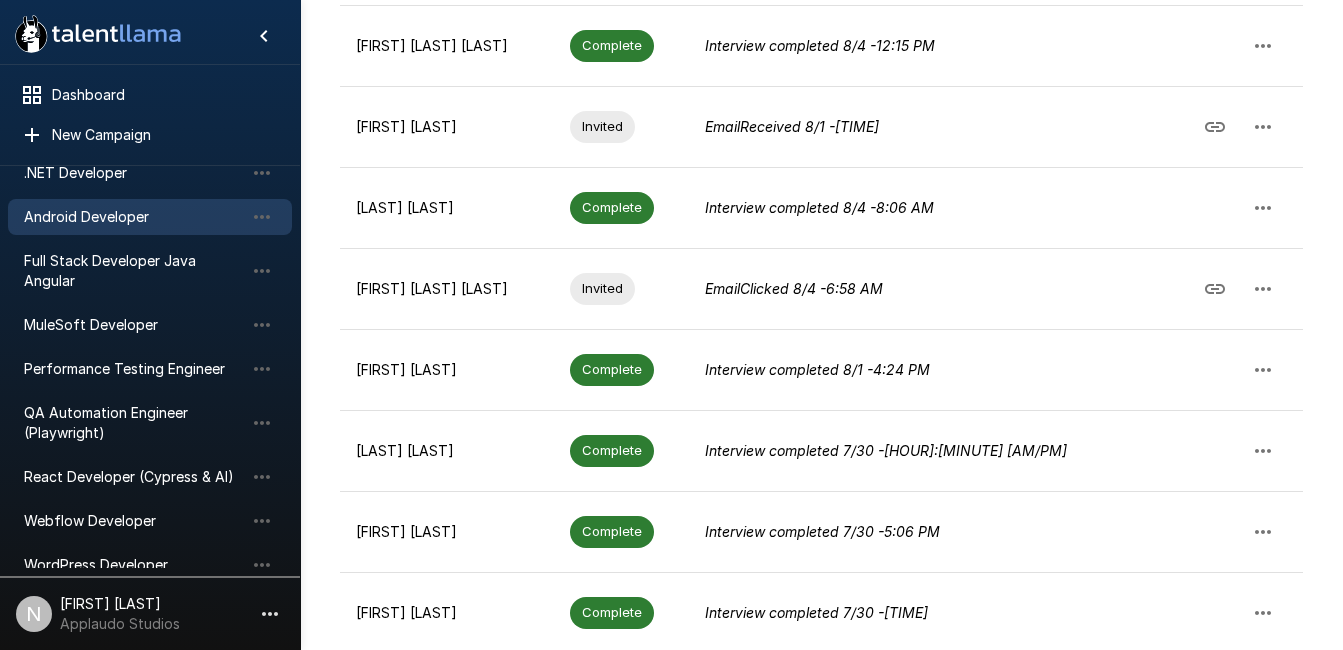 scroll, scrollTop: 646, scrollLeft: 0, axis: vertical 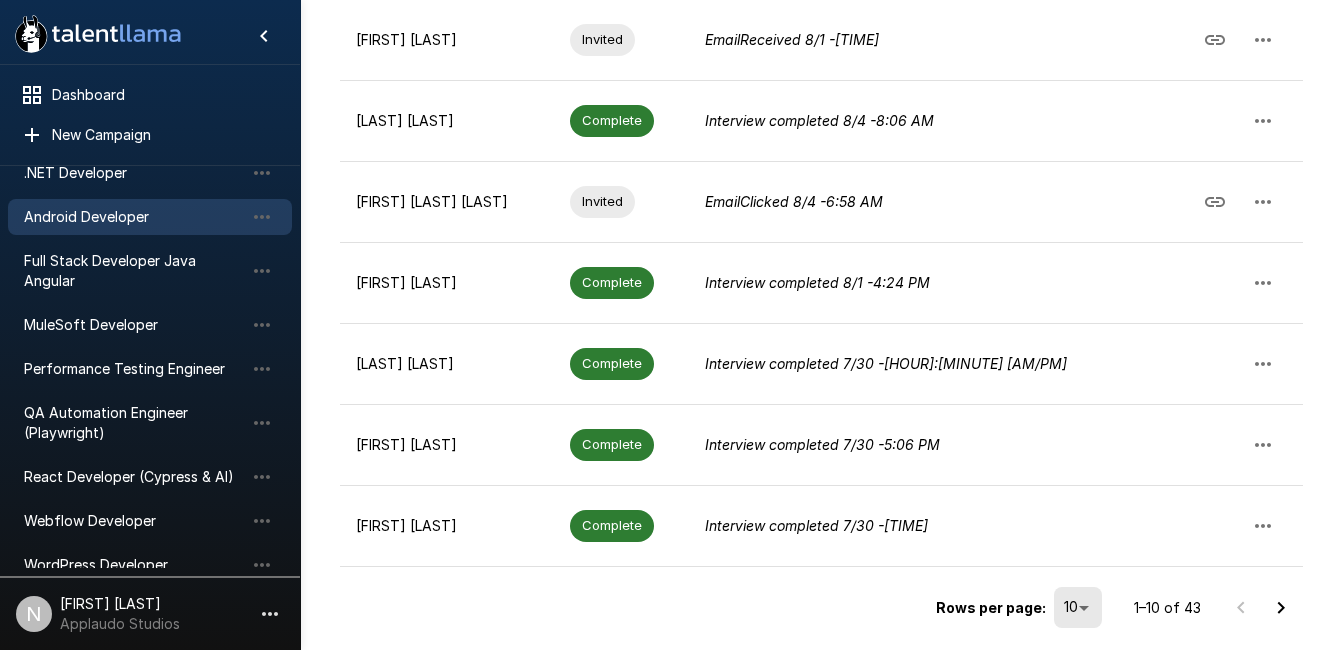 click 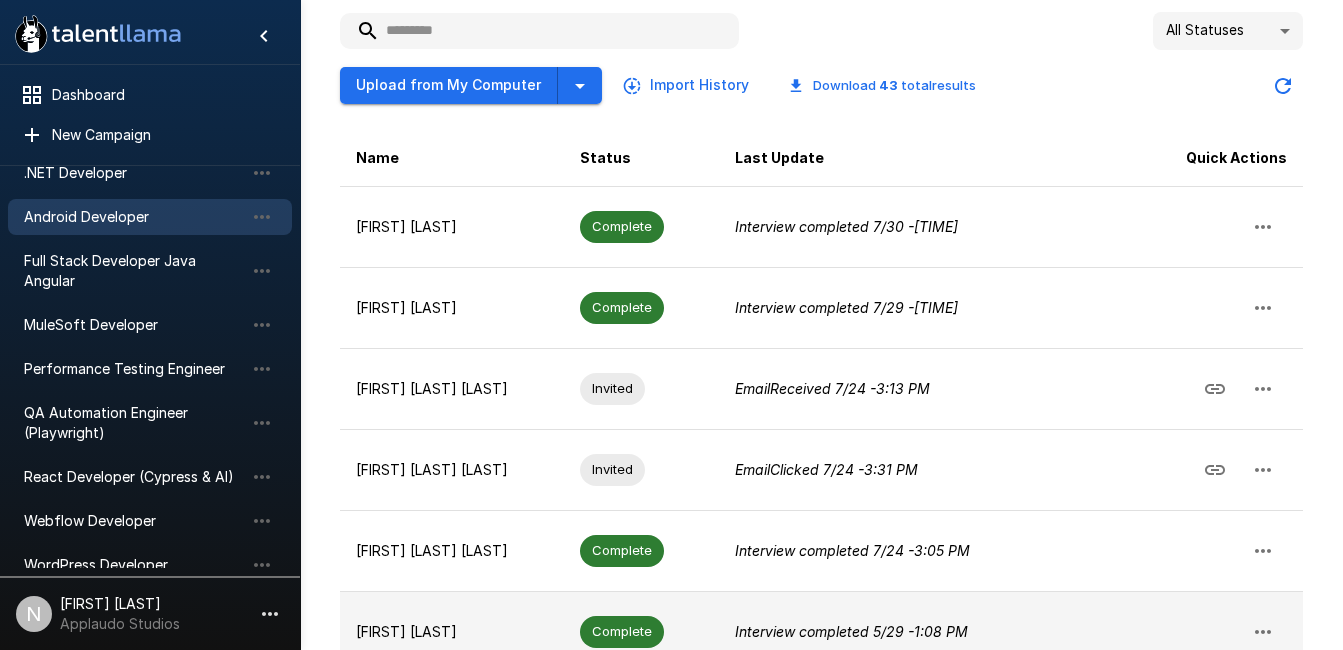 scroll, scrollTop: 220, scrollLeft: 0, axis: vertical 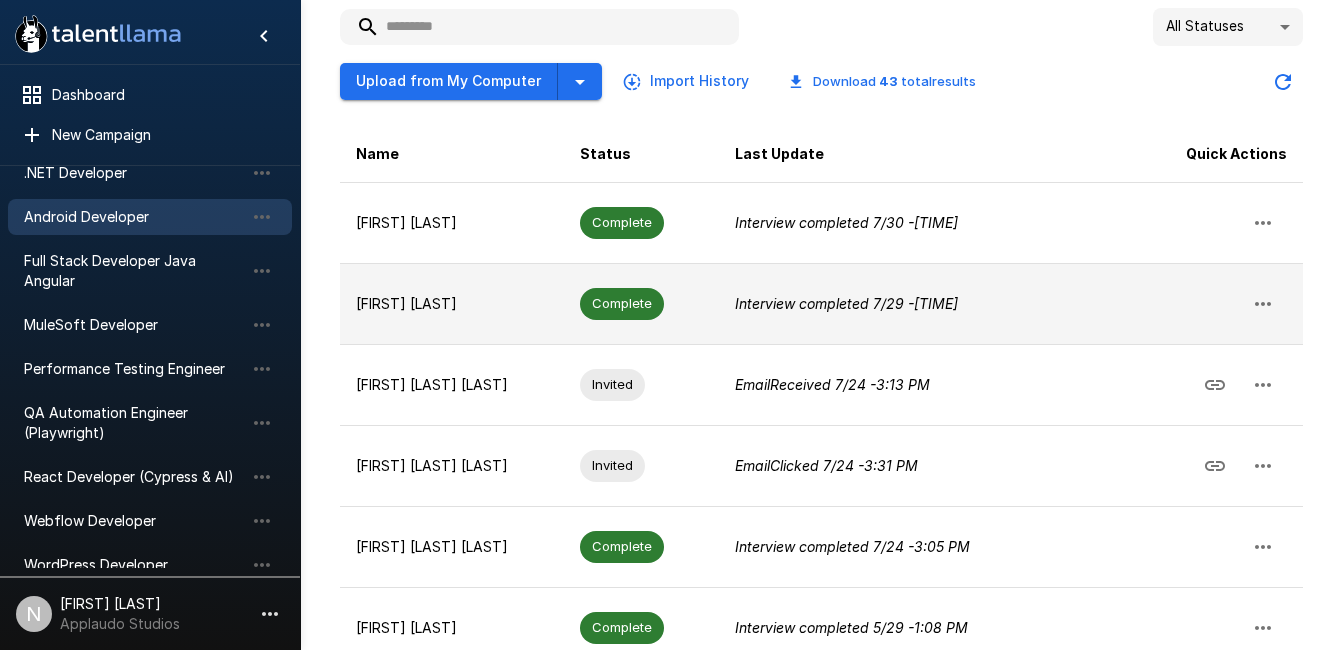 click on "[FIRST] [LAST]" at bounding box center [452, 304] 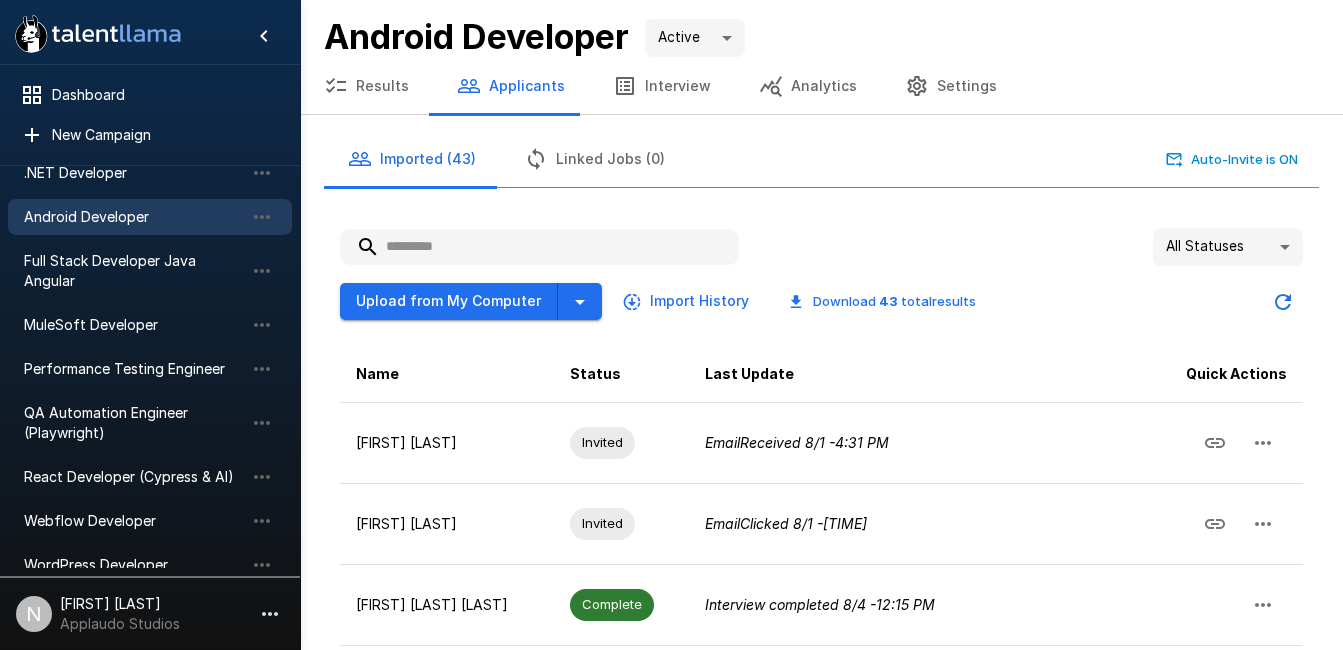 click on "Results" at bounding box center [366, 86] 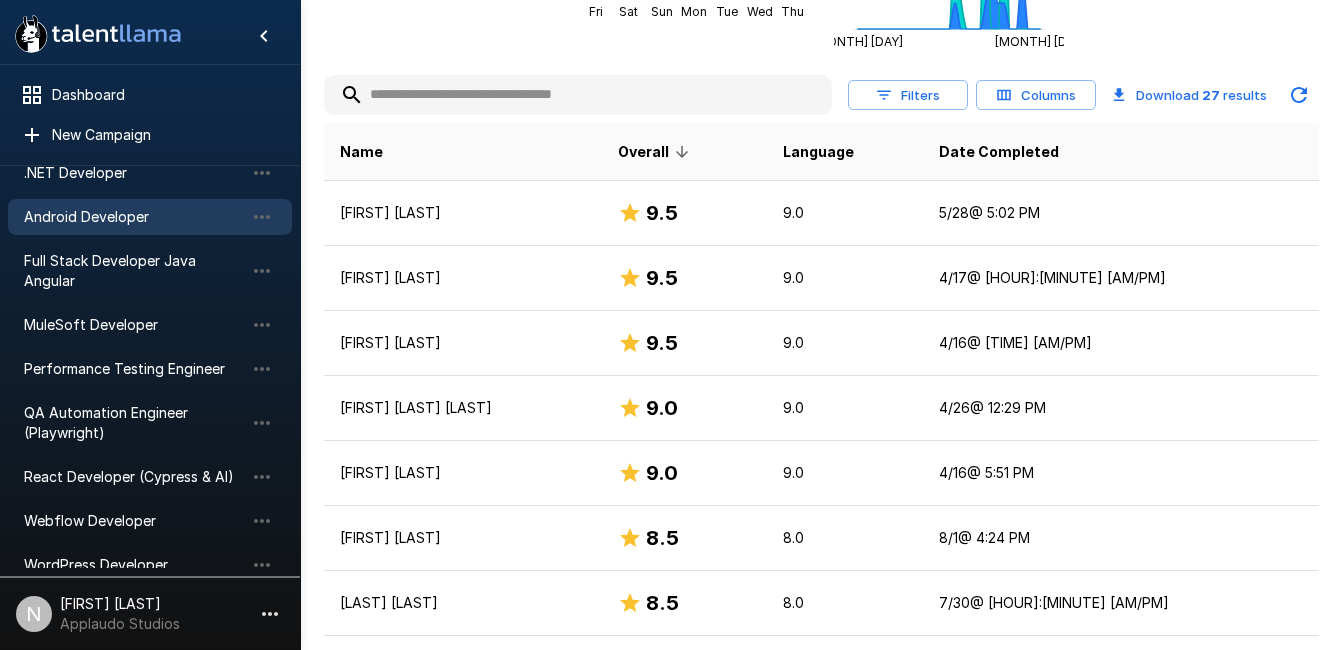 scroll, scrollTop: 0, scrollLeft: 0, axis: both 